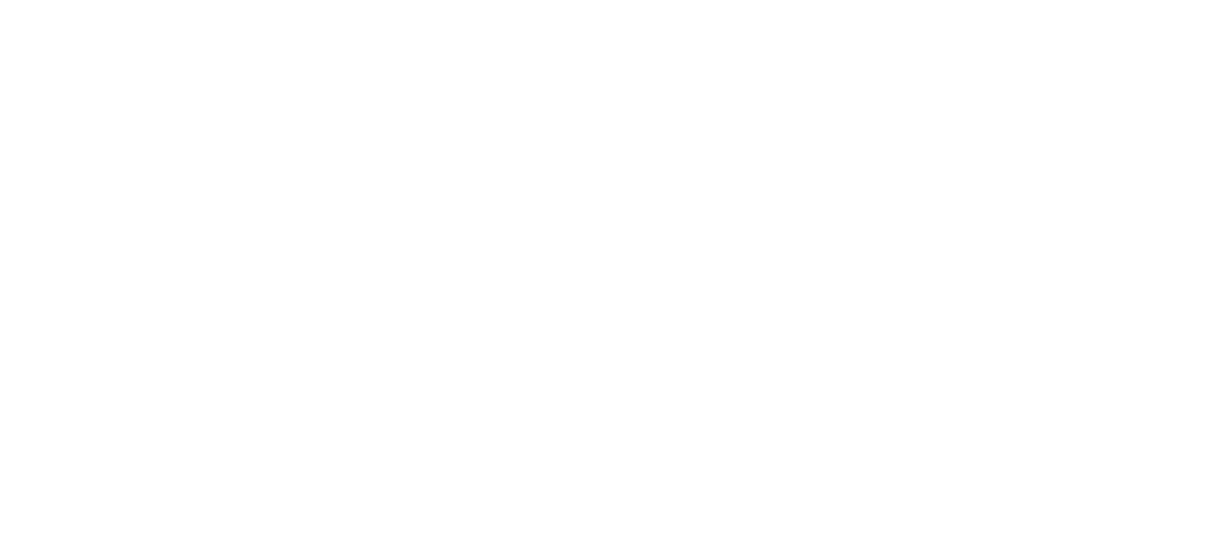 scroll, scrollTop: 0, scrollLeft: 0, axis: both 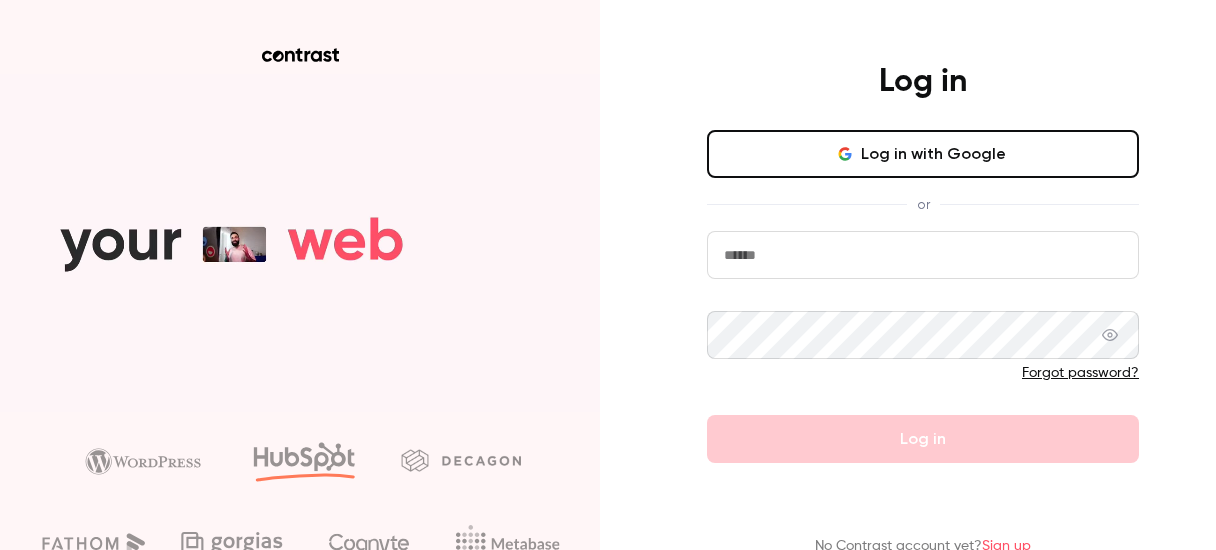 type on "**********" 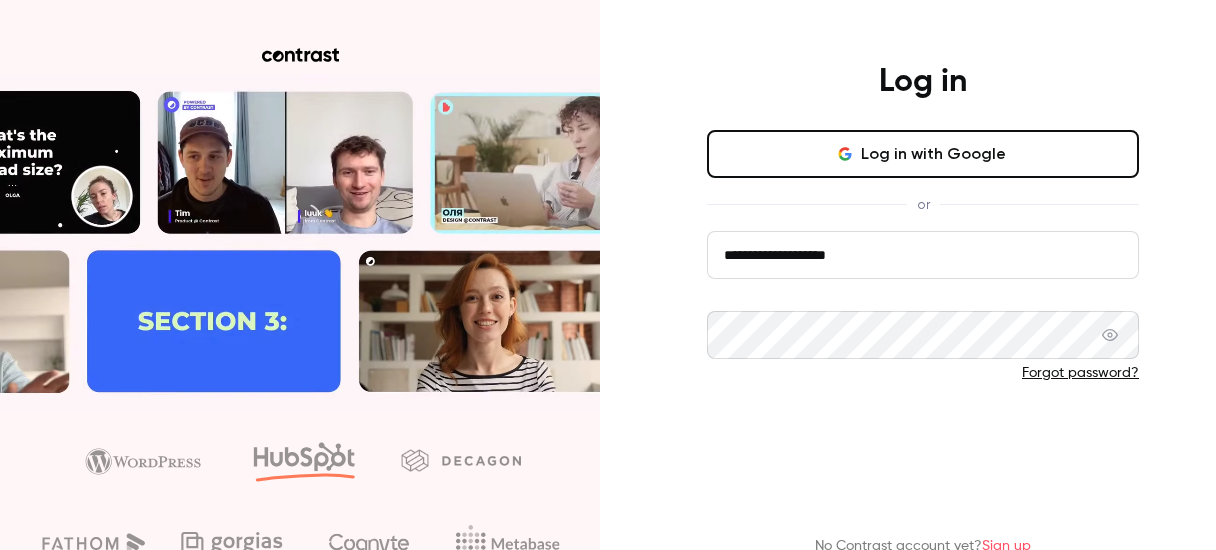 click on "Log in" at bounding box center [923, 439] 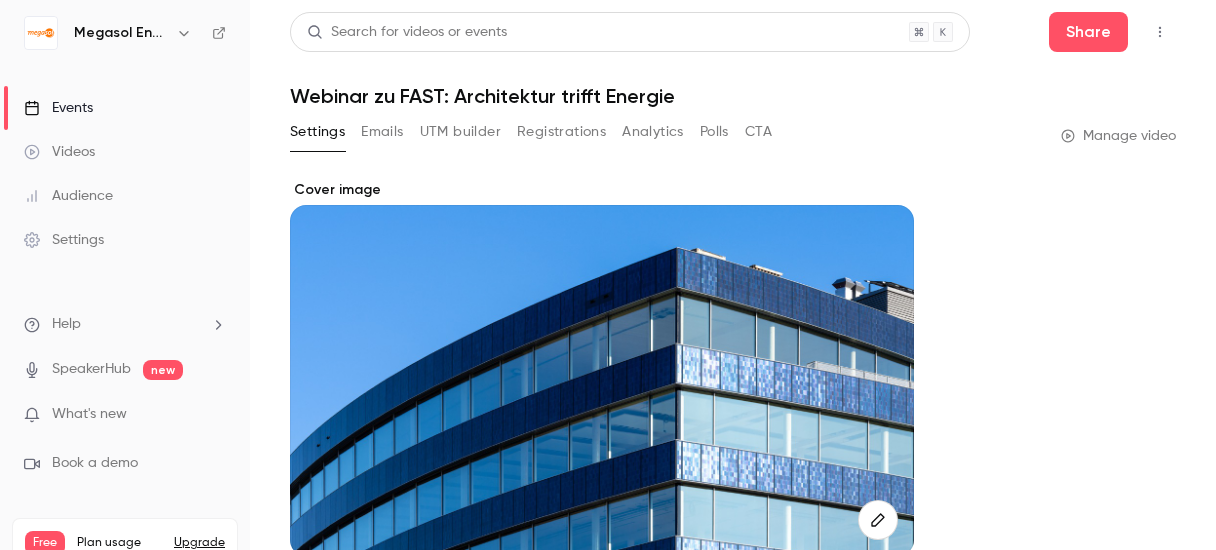 scroll, scrollTop: 362, scrollLeft: 0, axis: vertical 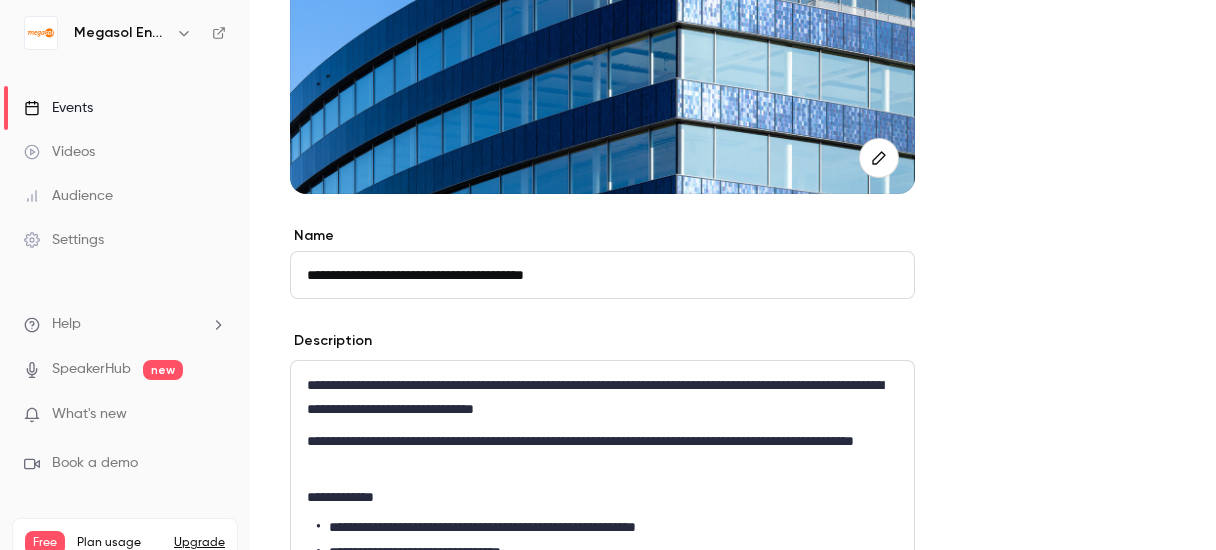 click on "Events" at bounding box center (58, 108) 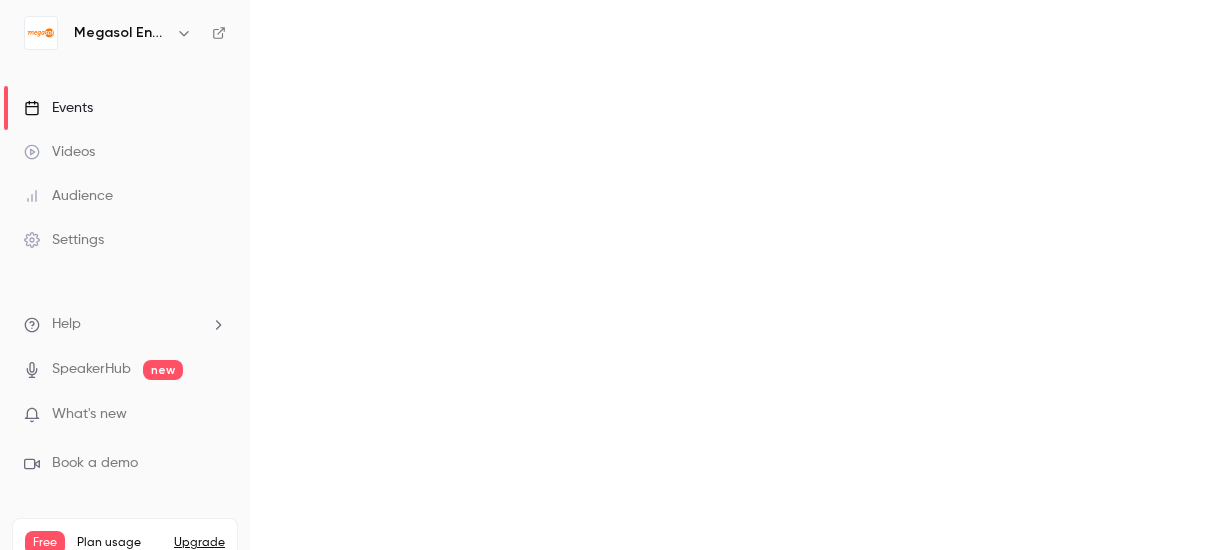 scroll, scrollTop: 0, scrollLeft: 0, axis: both 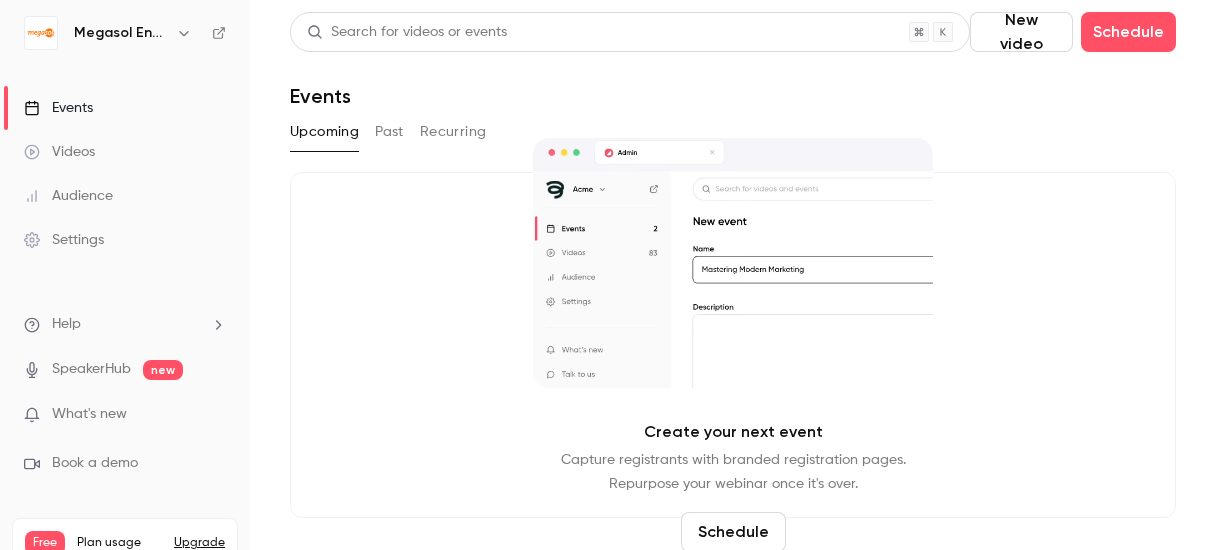 click on "Past" at bounding box center (389, 132) 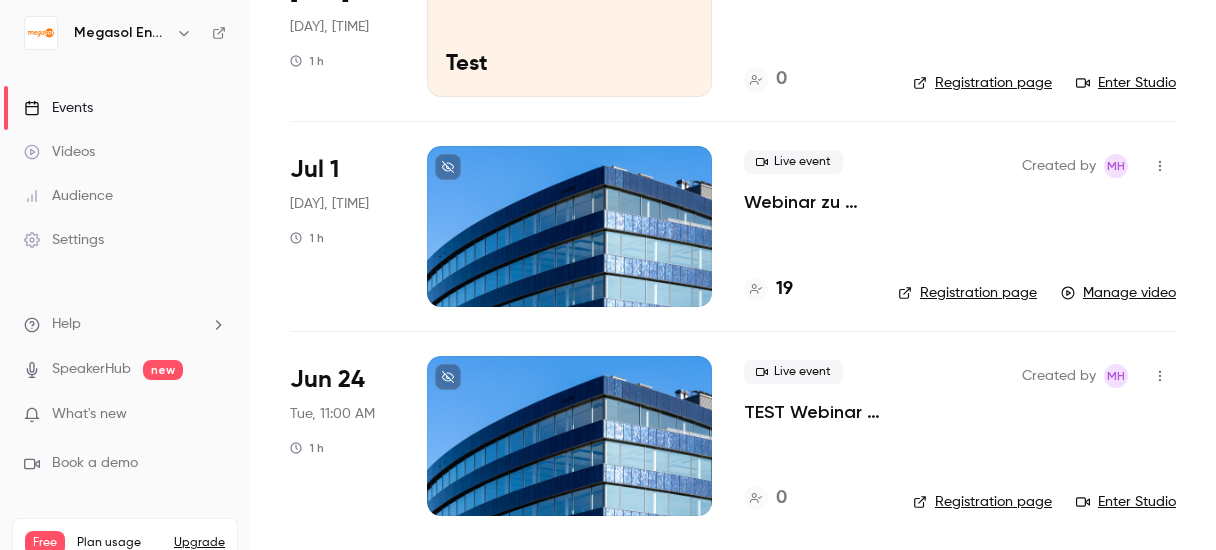 scroll, scrollTop: 236, scrollLeft: 0, axis: vertical 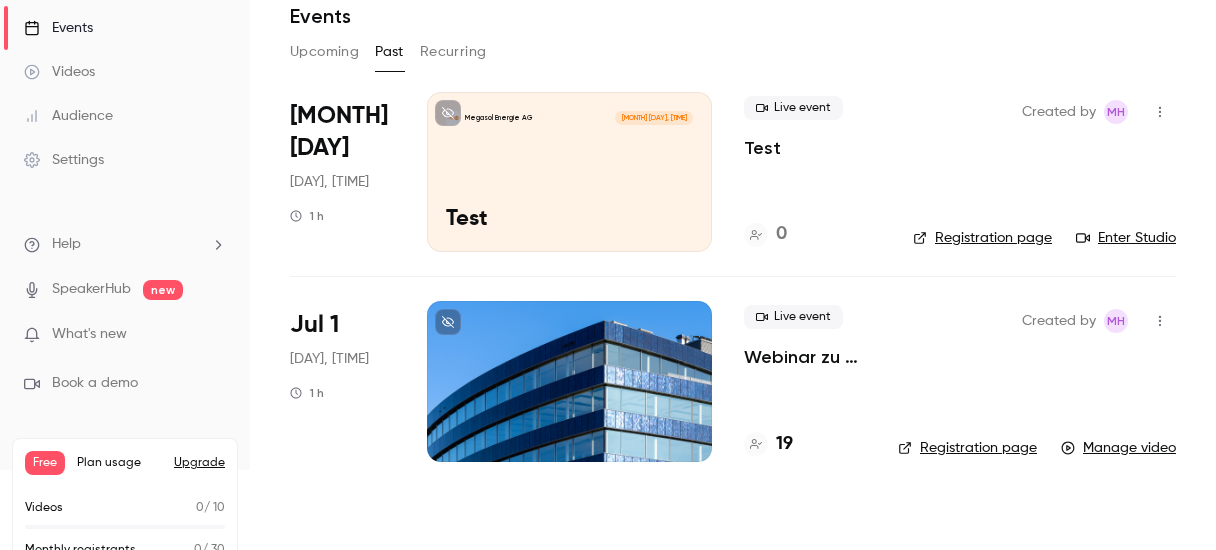 click on "Upcoming" at bounding box center [324, 52] 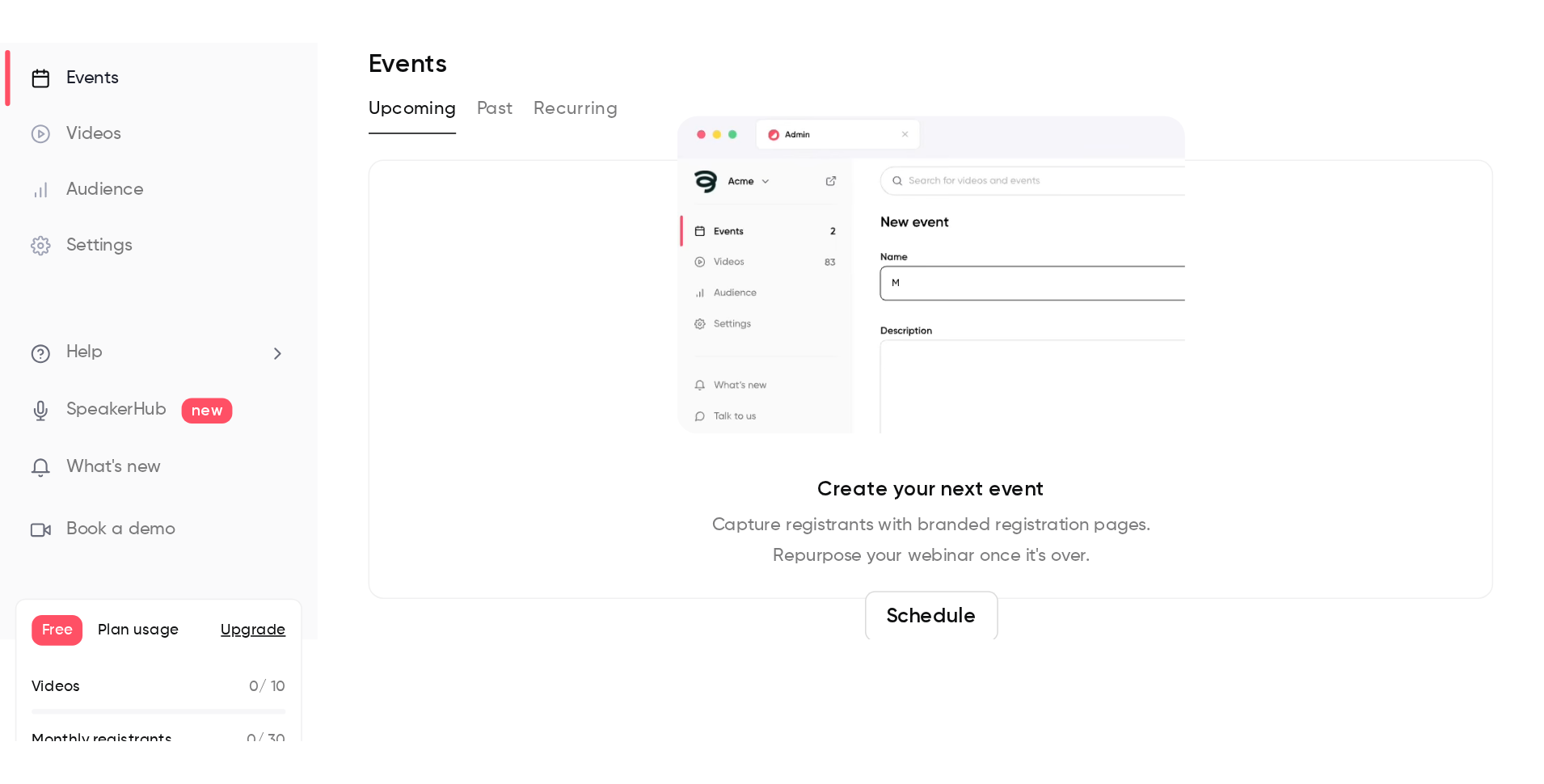 scroll, scrollTop: 110, scrollLeft: 0, axis: vertical 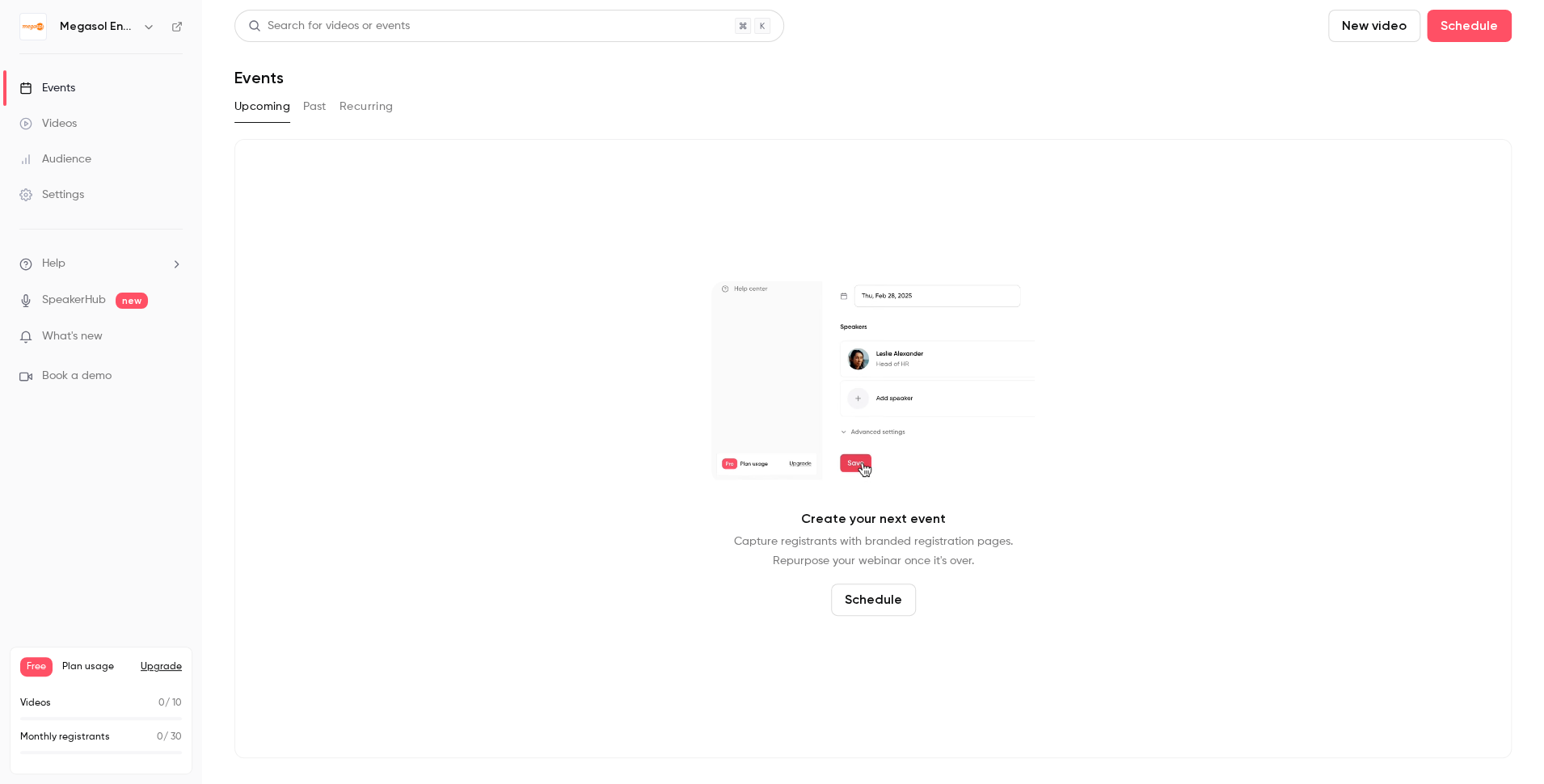 drag, startPoint x: 1180, startPoint y: 87, endPoint x: 1171, endPoint y: 87, distance: 9 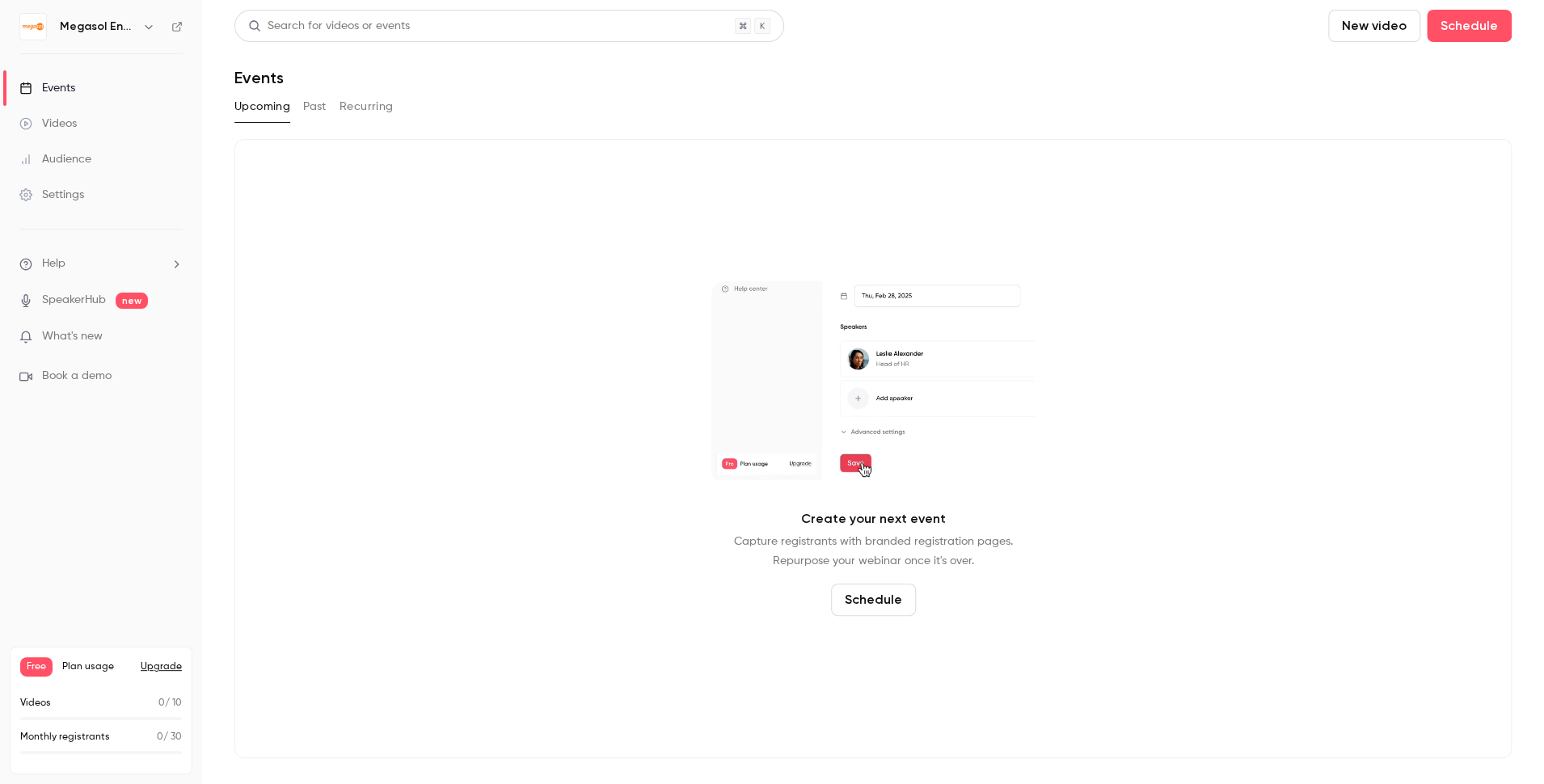 click on "Search for videos or events New video Schedule Events Upcoming Past Recurring Create your next event Capture registrants with branded registration pages.
Repurpose your webinar once it's over. Schedule" at bounding box center (873, 384) 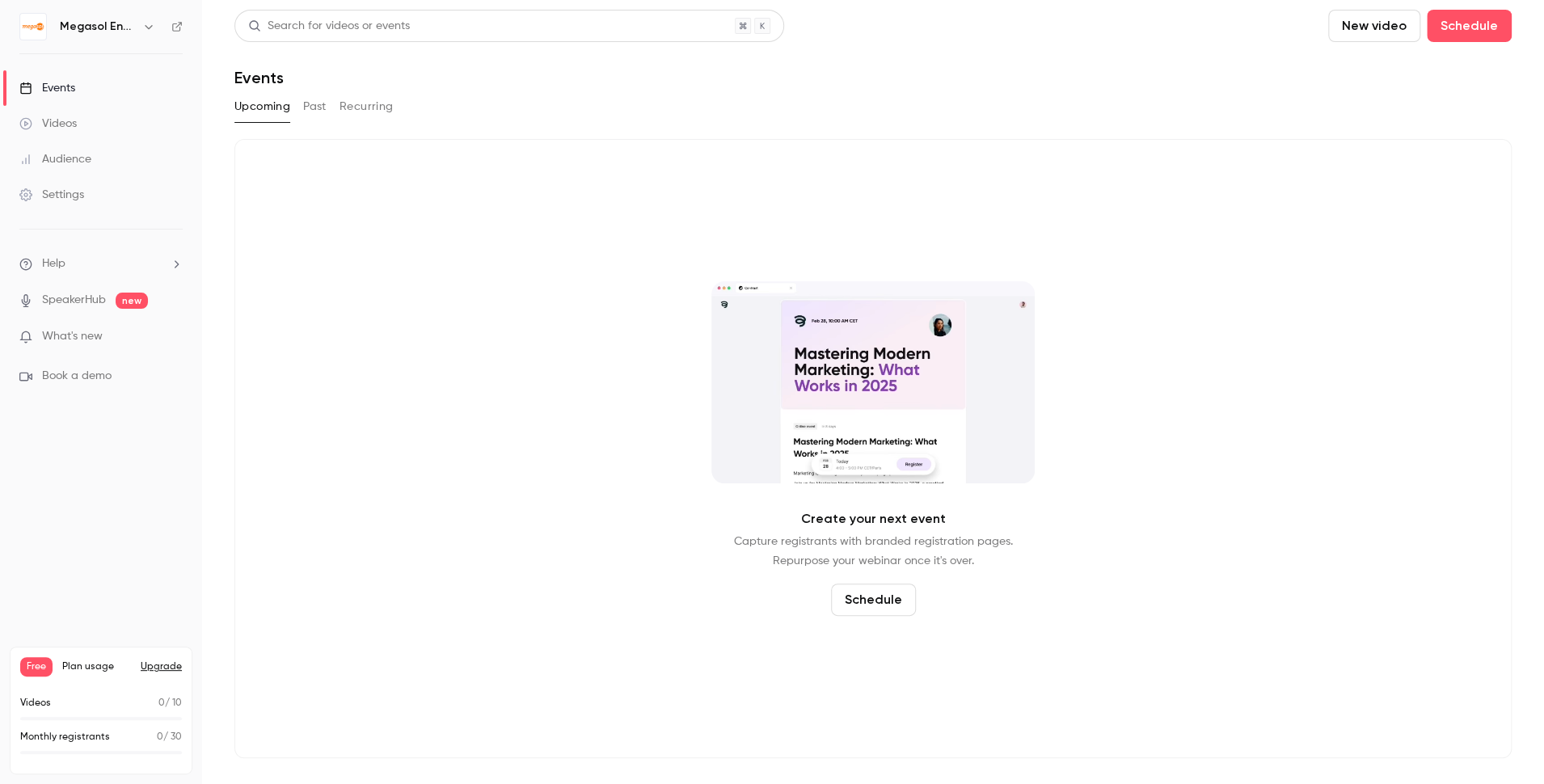 click on "Past" at bounding box center (314, 107) 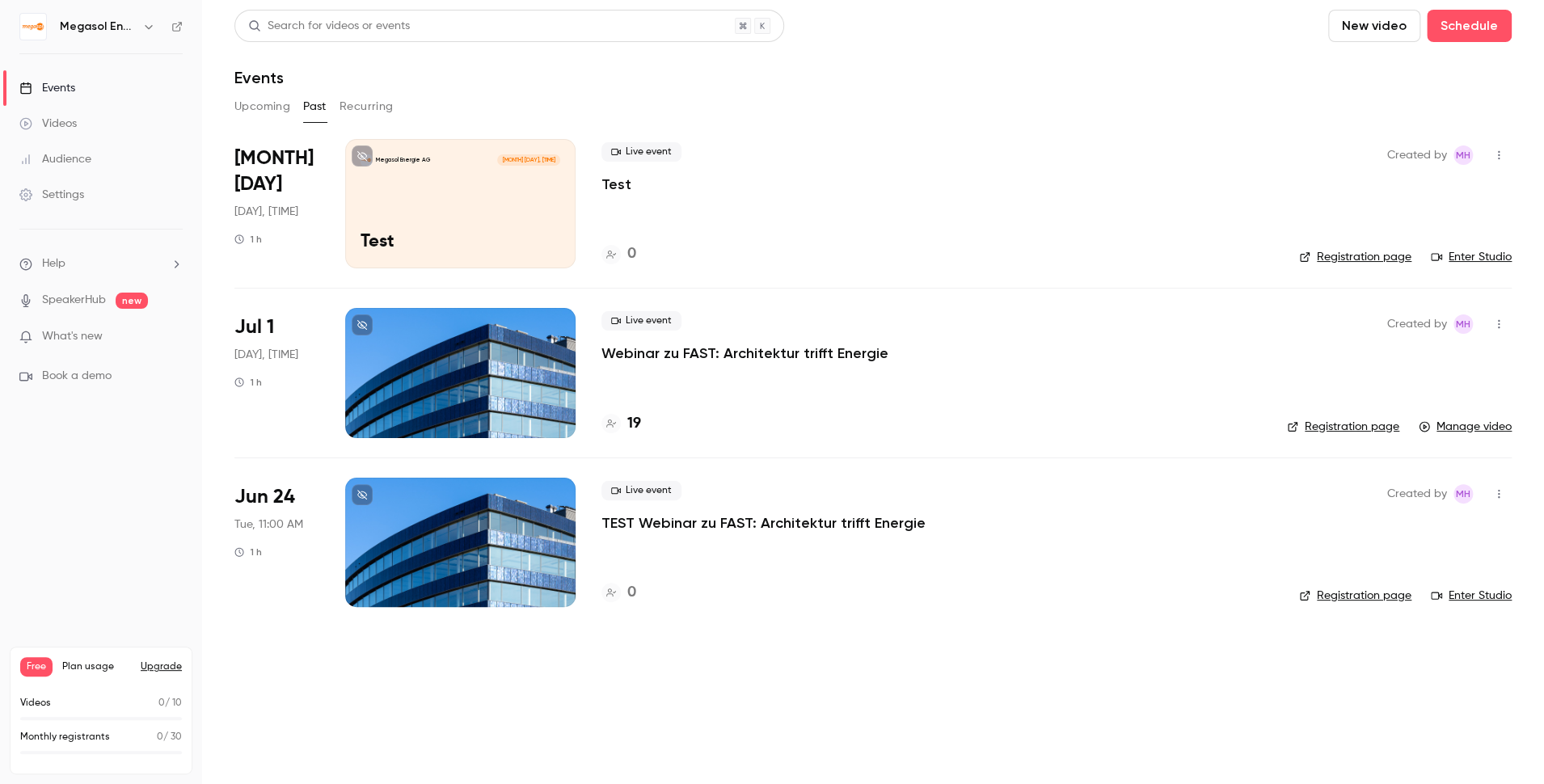 click at bounding box center (460, 373) 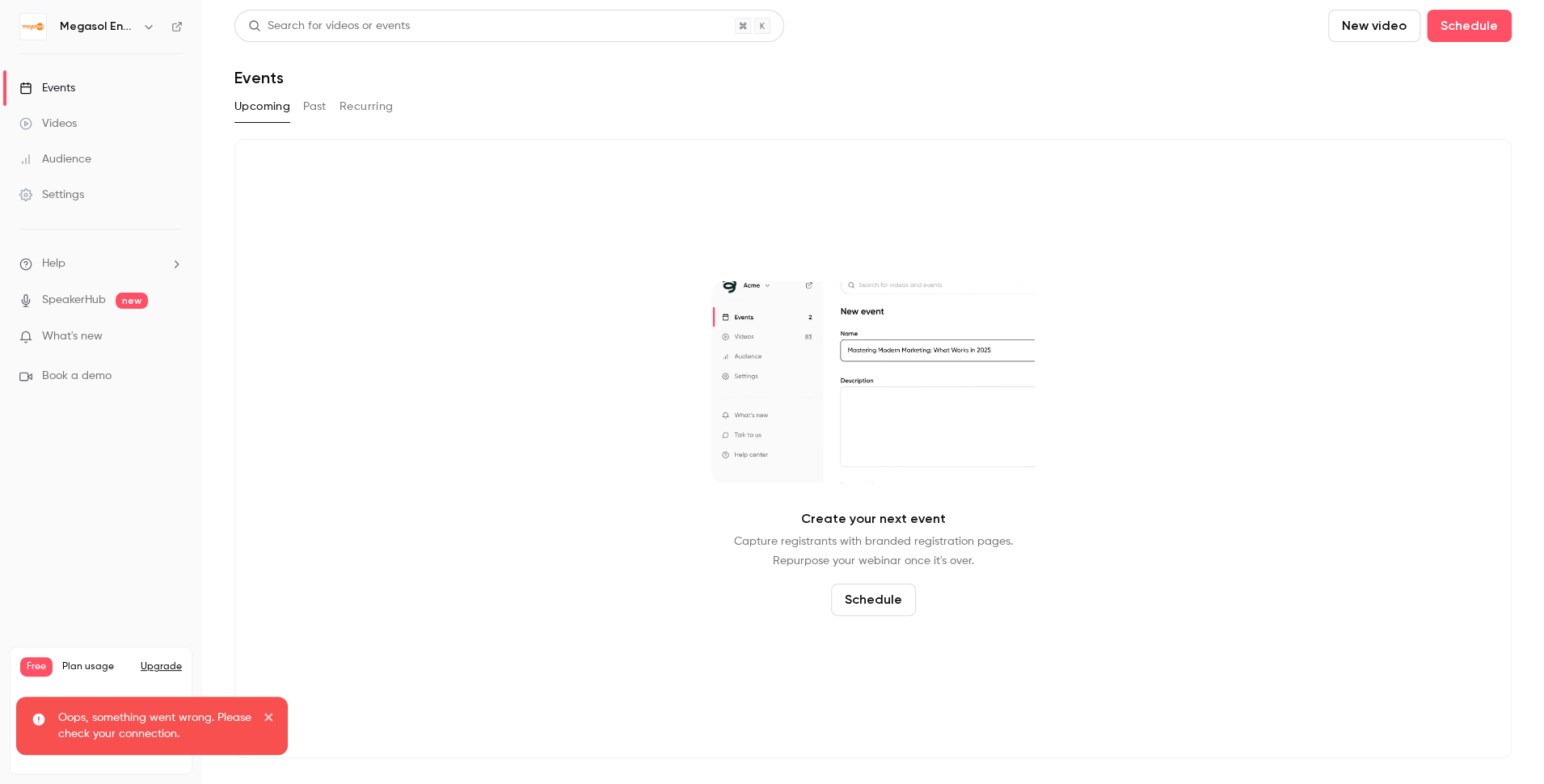 click on "Past" at bounding box center [314, 107] 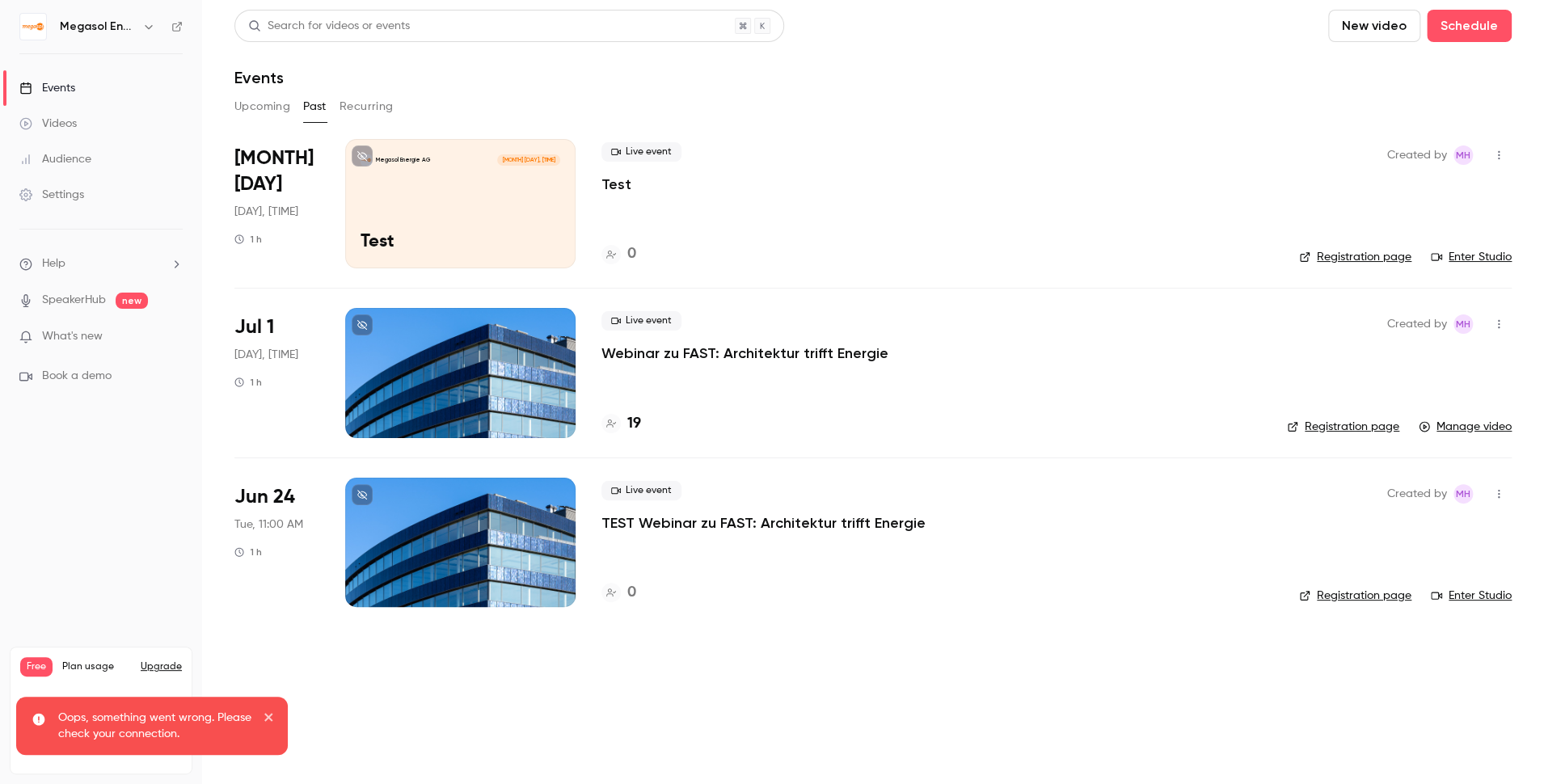 click on "Webinar zu FAST: Architektur trifft Energie" at bounding box center [745, 353] 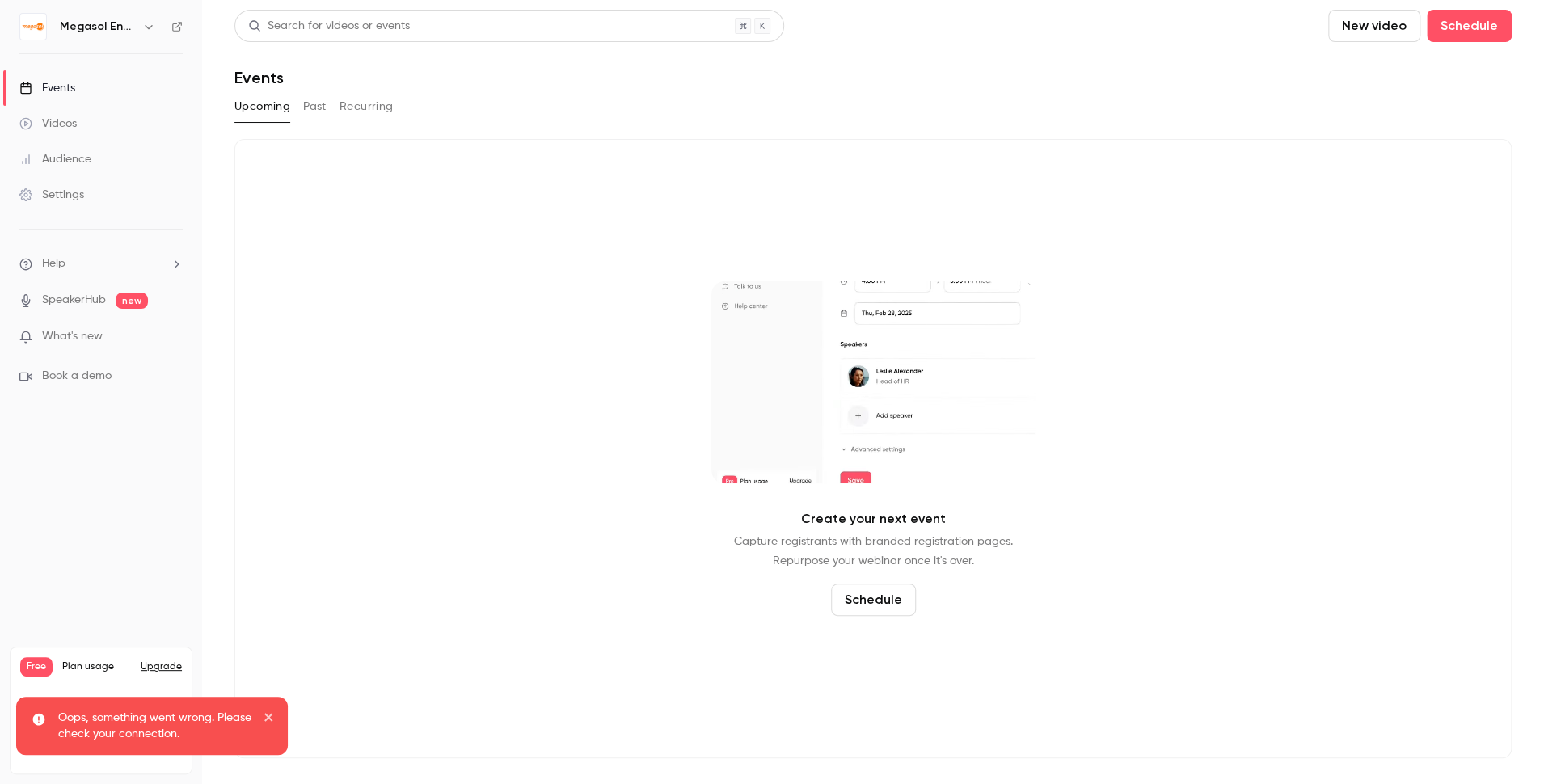 click on "Videos" at bounding box center [48, 124] 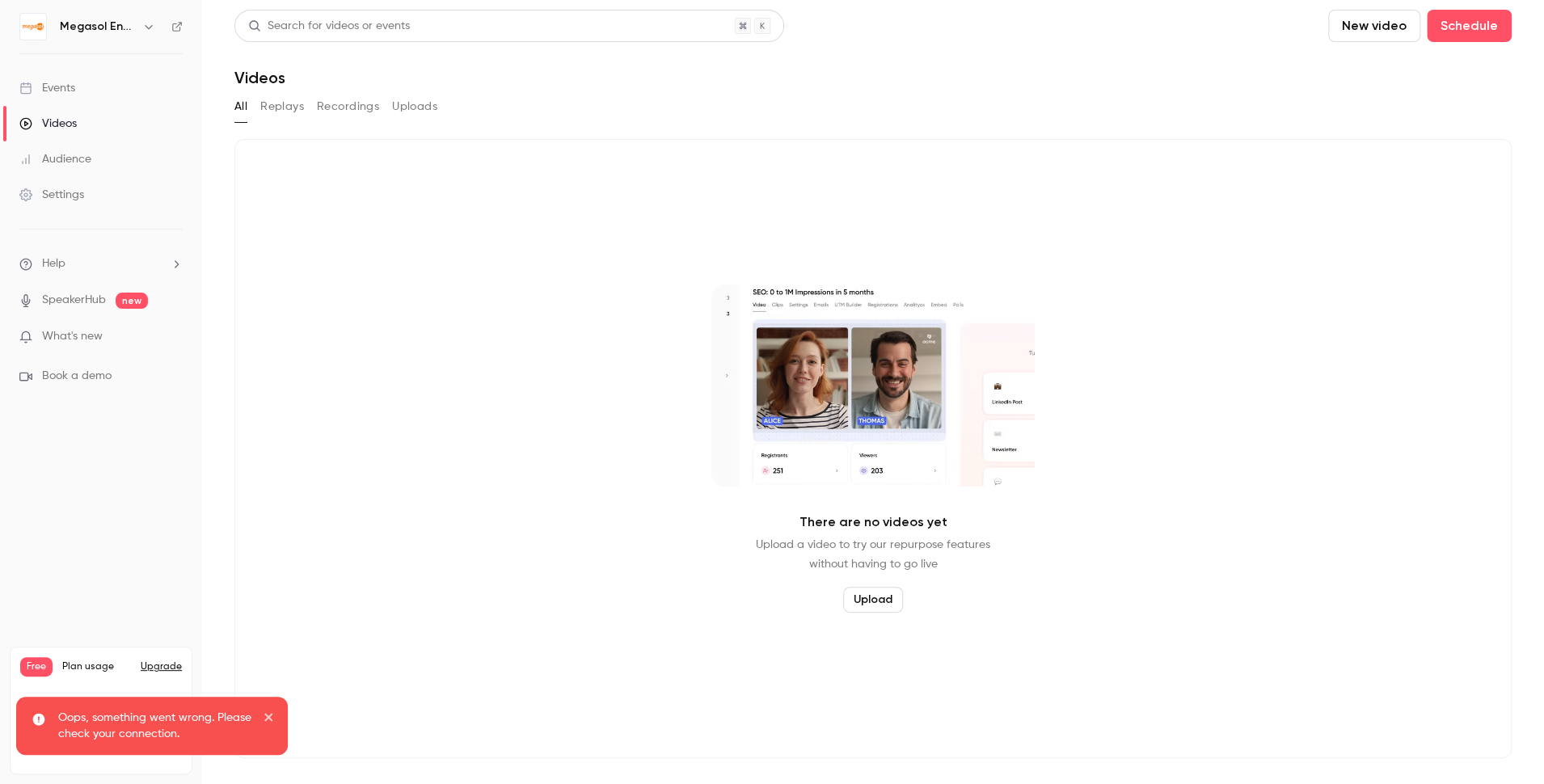 click on "Audience" at bounding box center [55, 159] 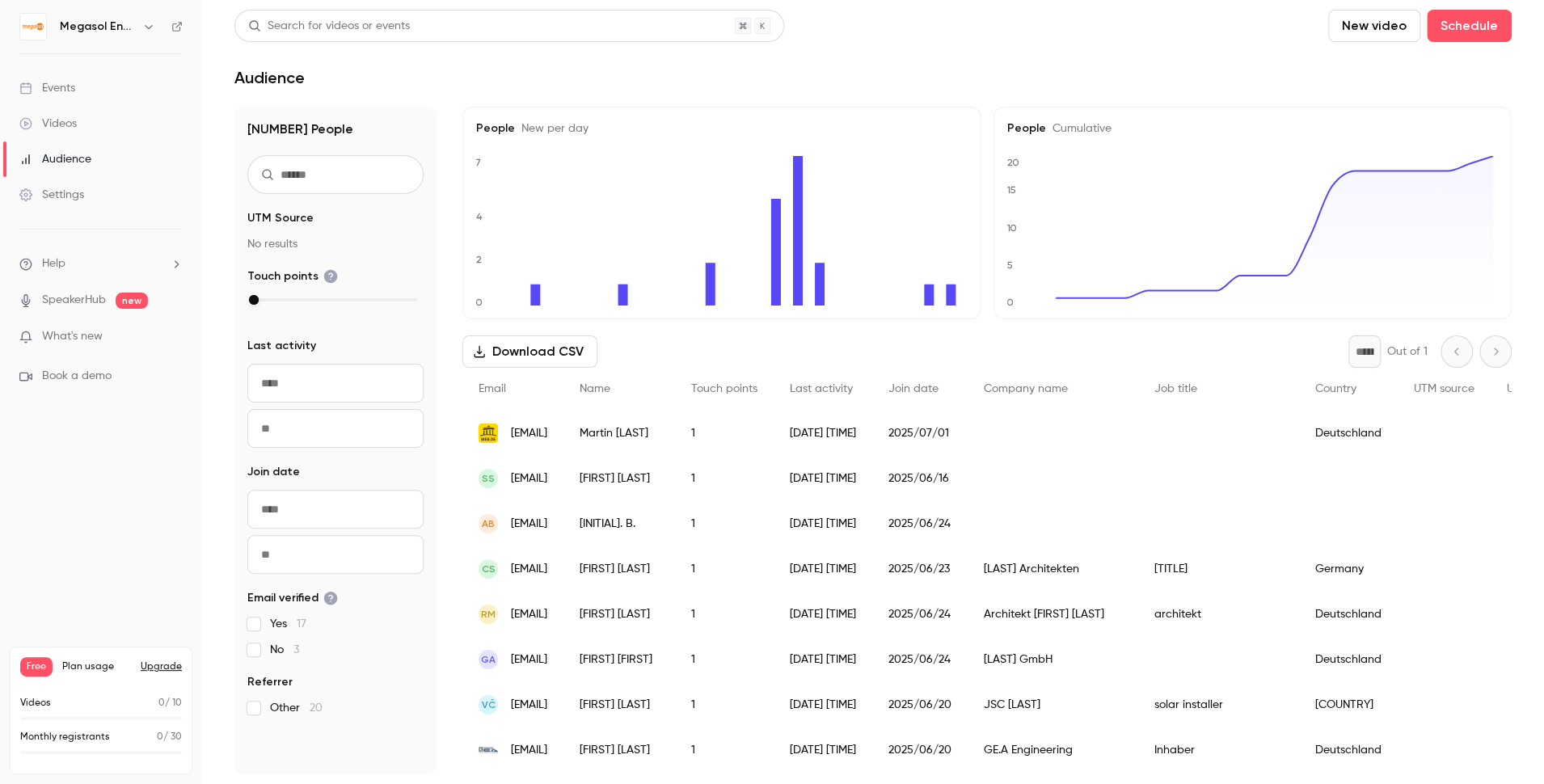 click on "Settings" at bounding box center (101, 195) 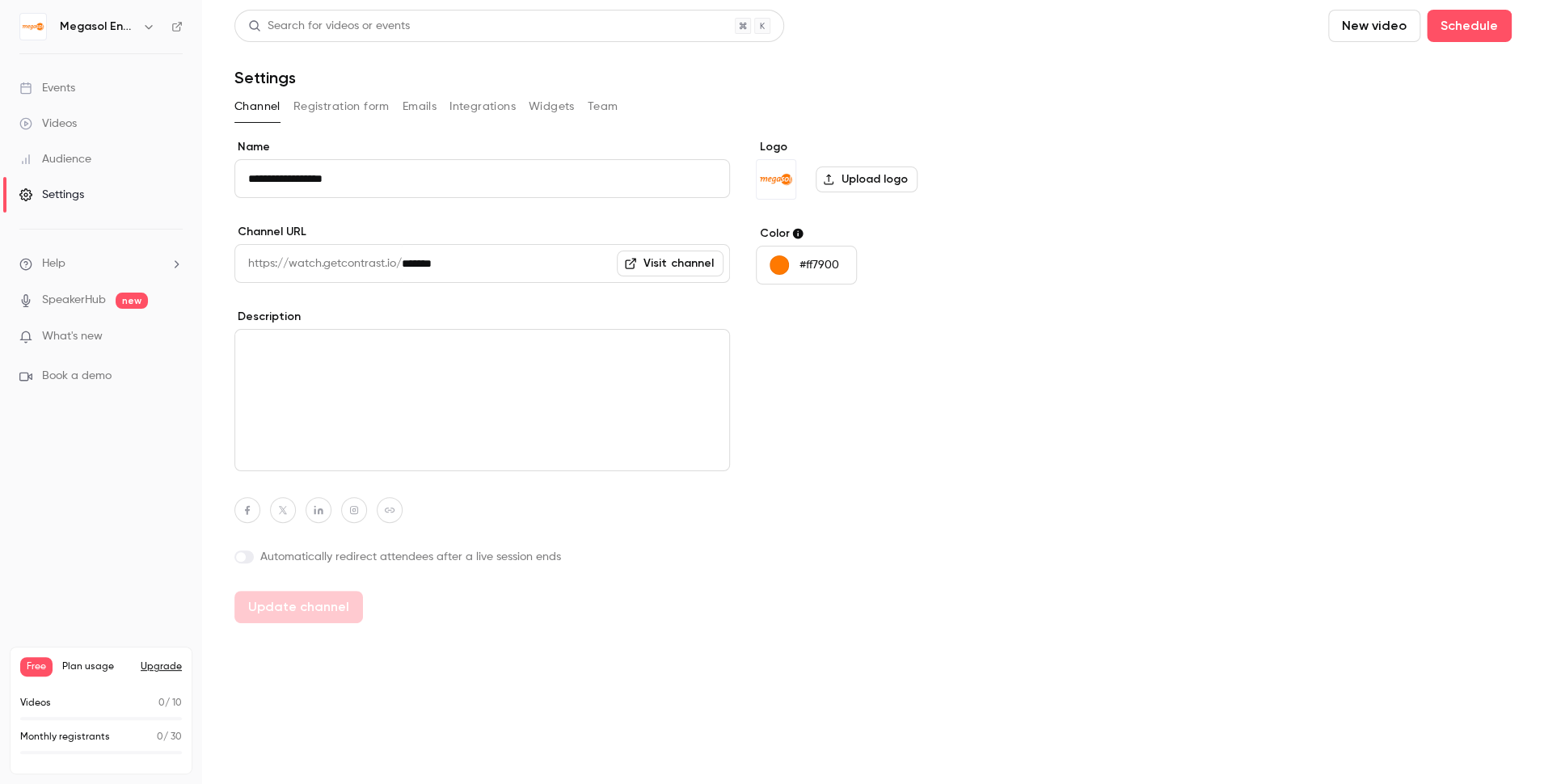 click on "Registration form" at bounding box center [341, 107] 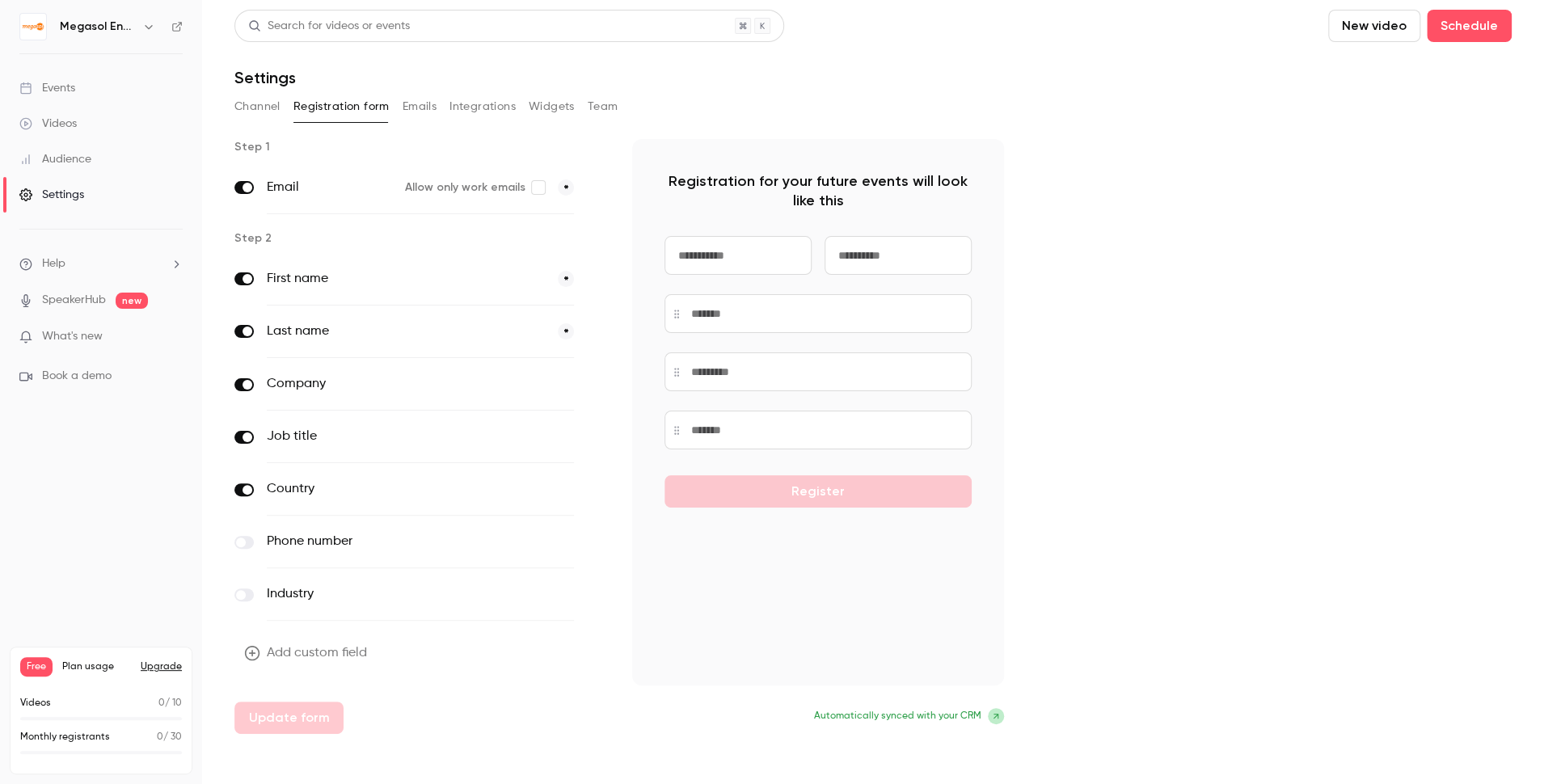 click on "Emails" at bounding box center [420, 107] 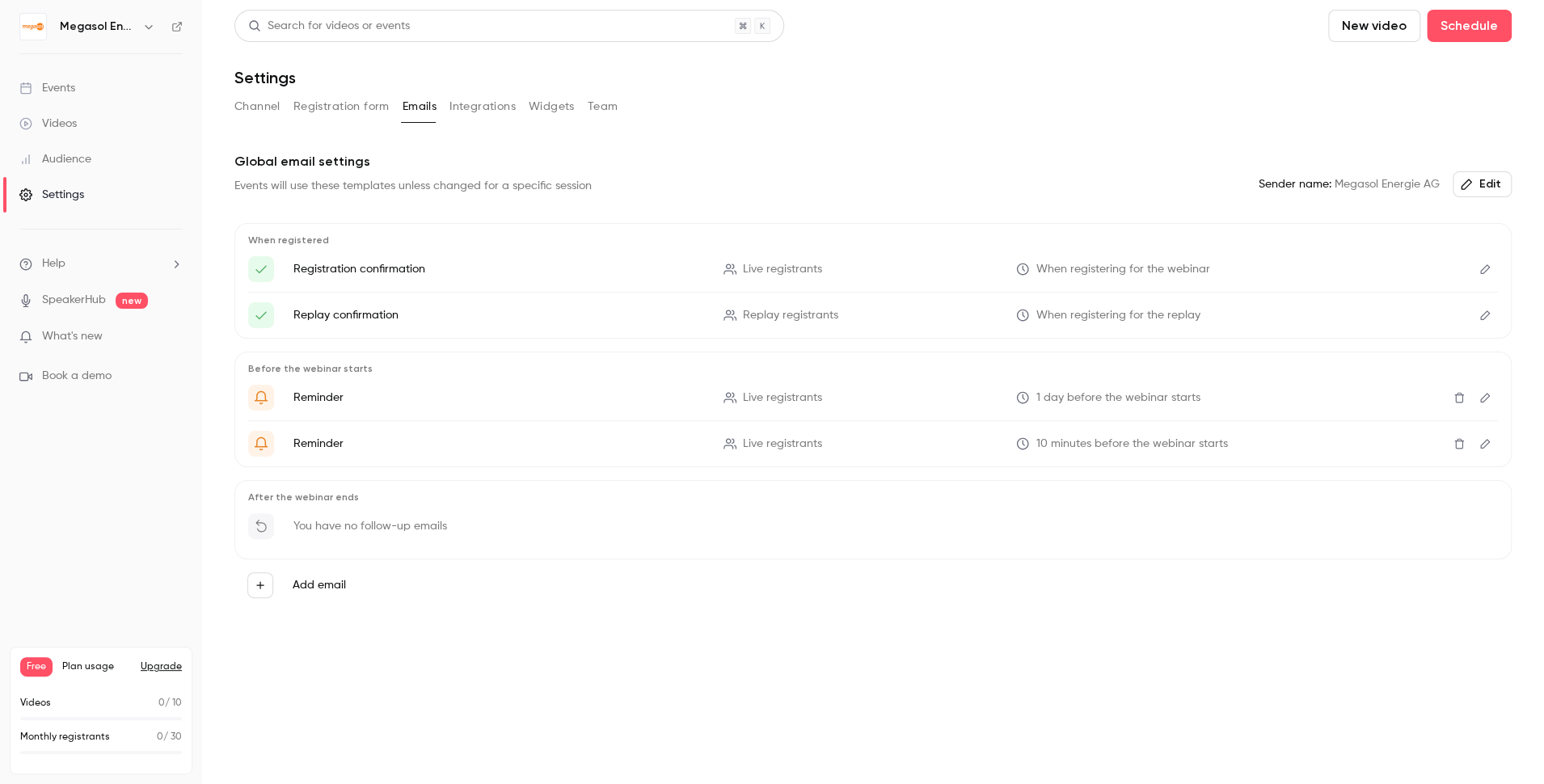 click 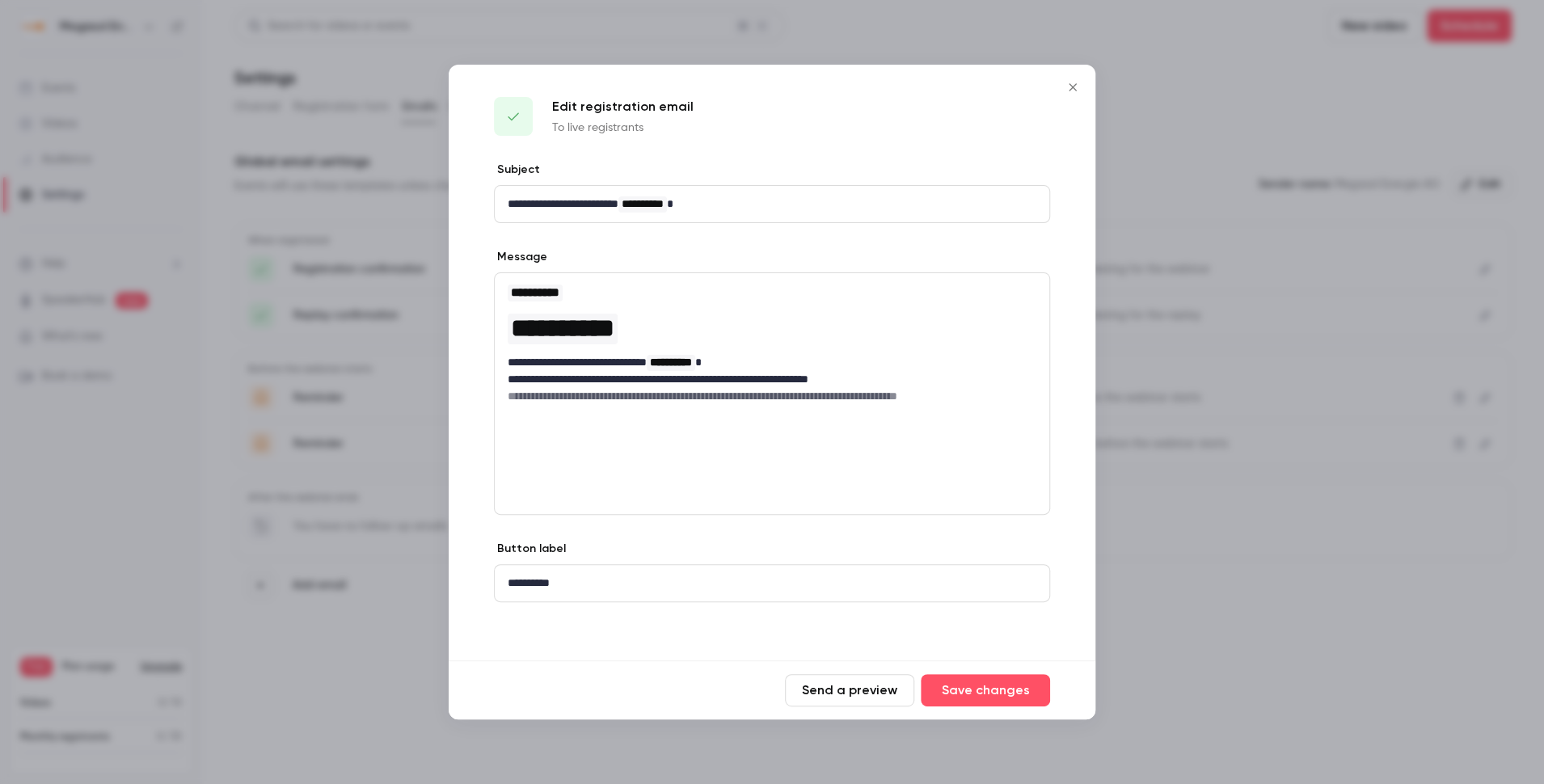 click on "**********" at bounding box center [772, 362] 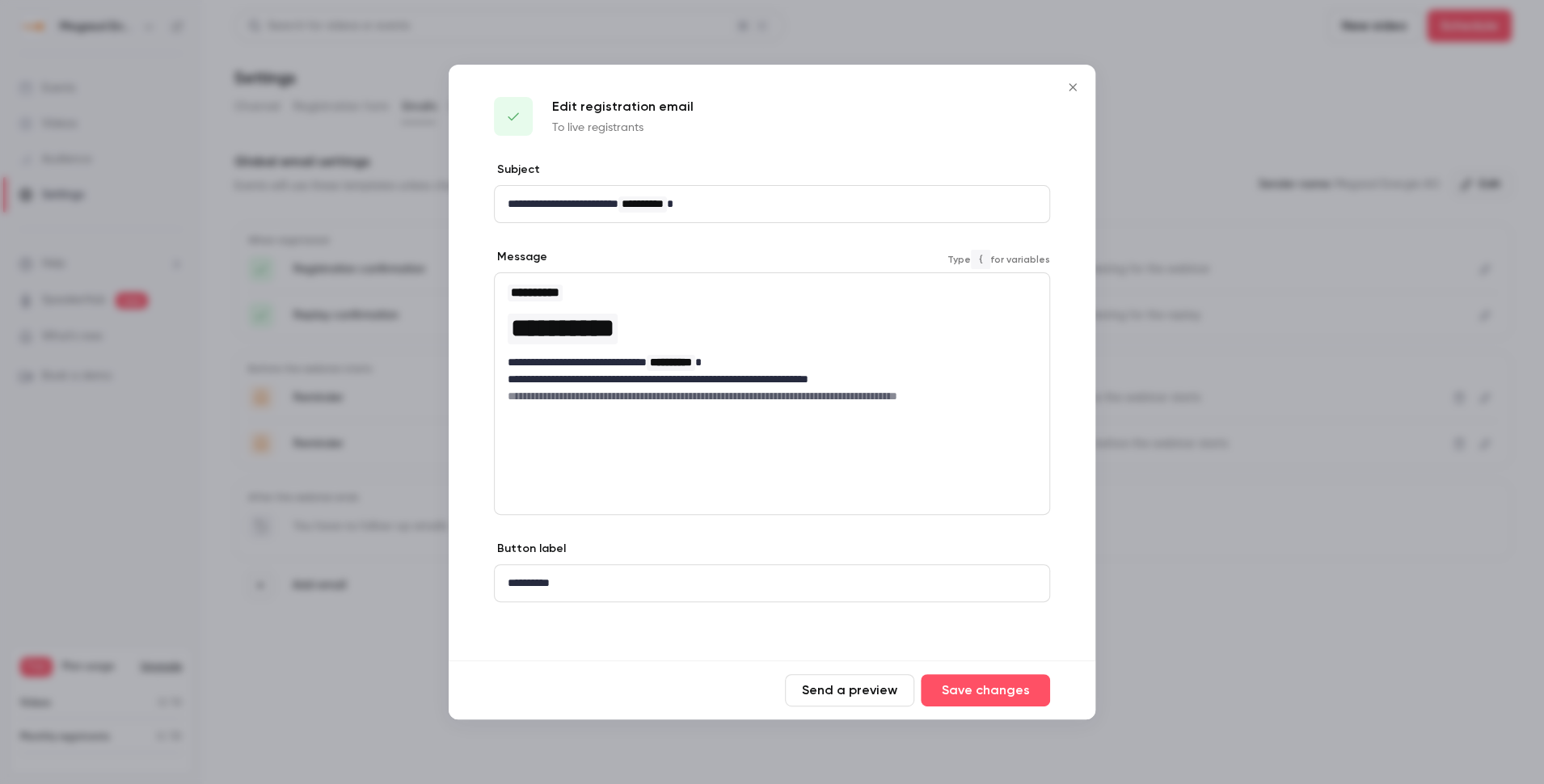 click 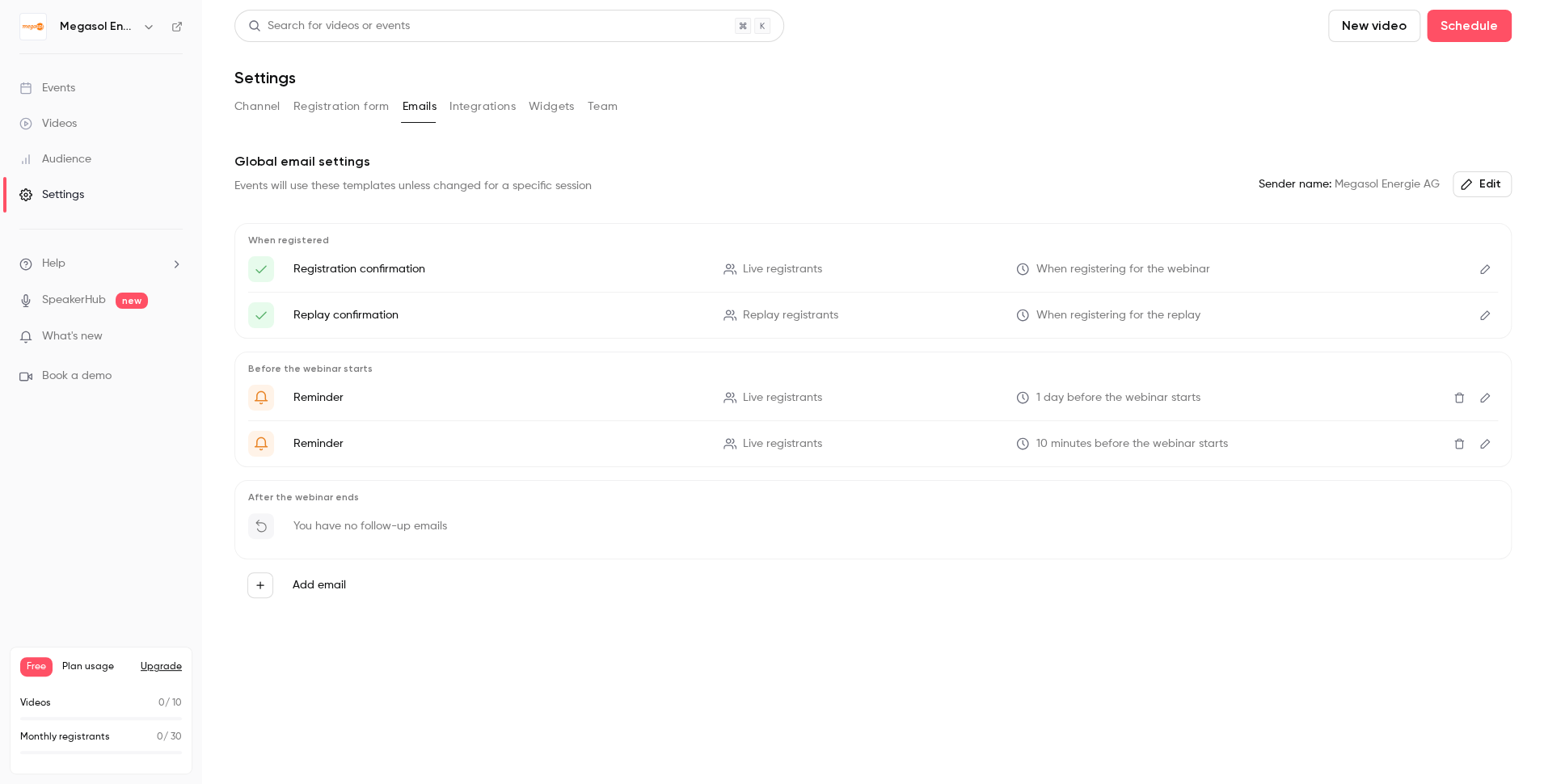 click on "Events" at bounding box center (101, 88) 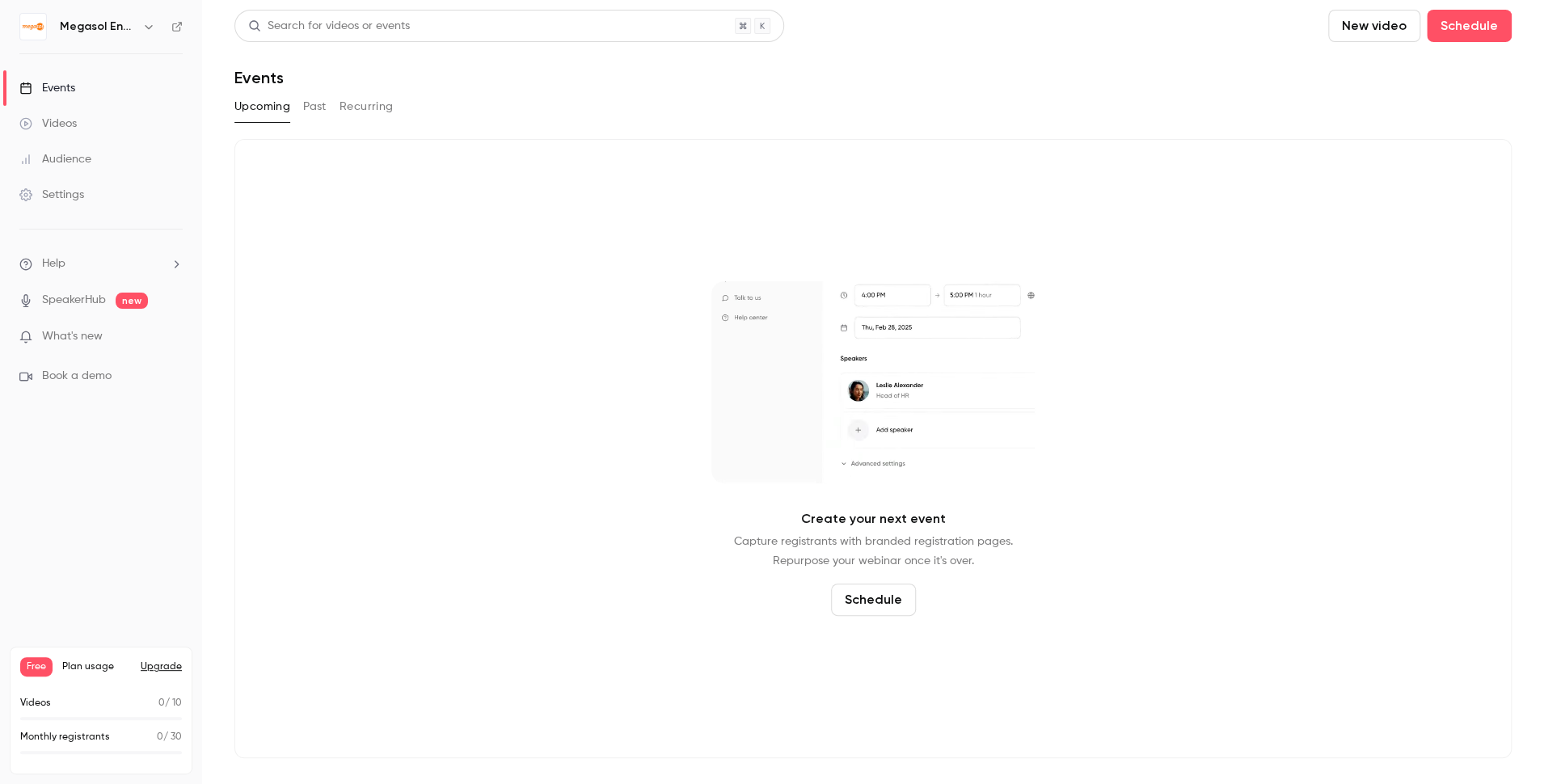 click on "Schedule" at bounding box center [873, 600] 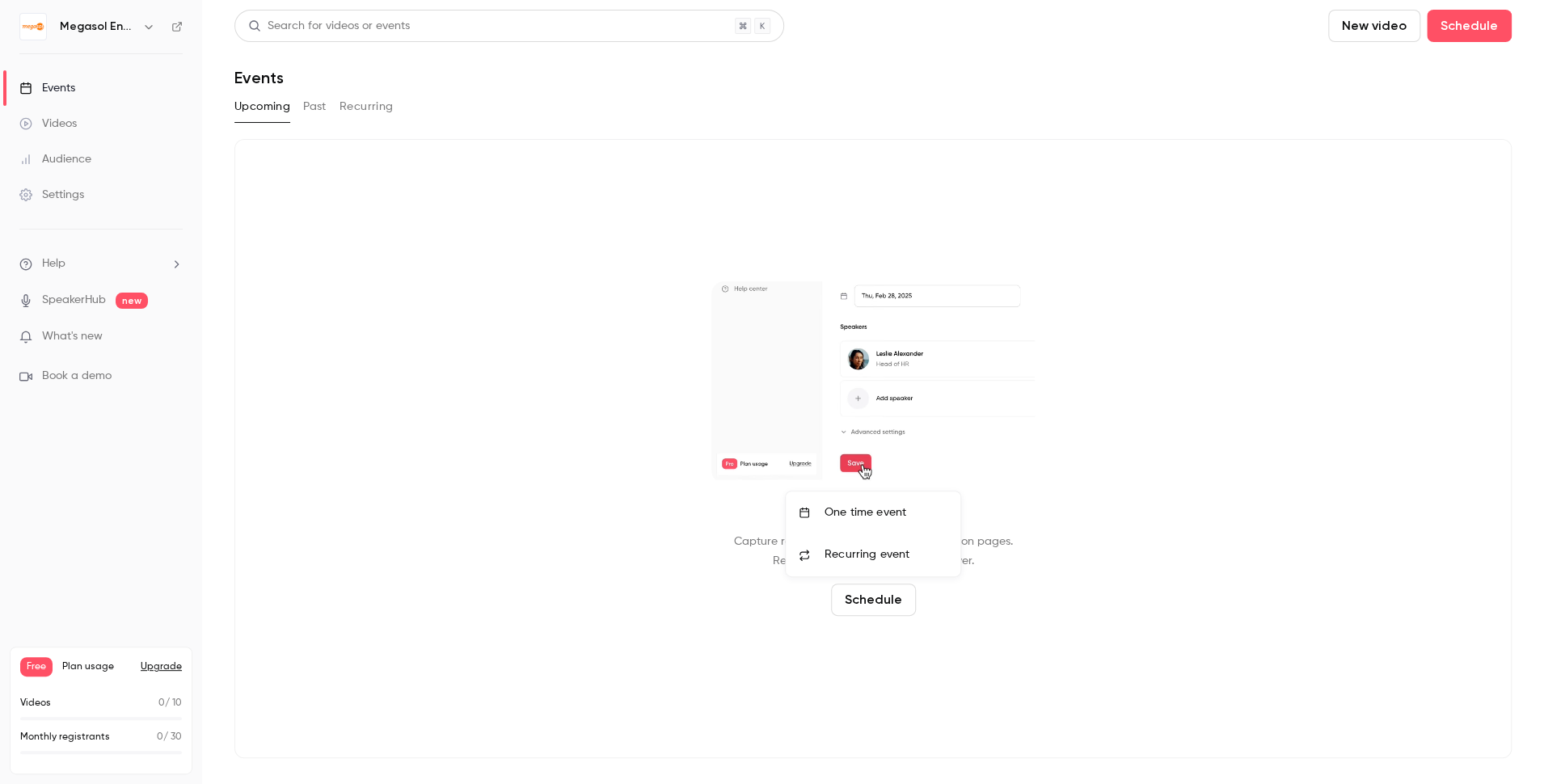 click on "One time event" at bounding box center [886, 512] 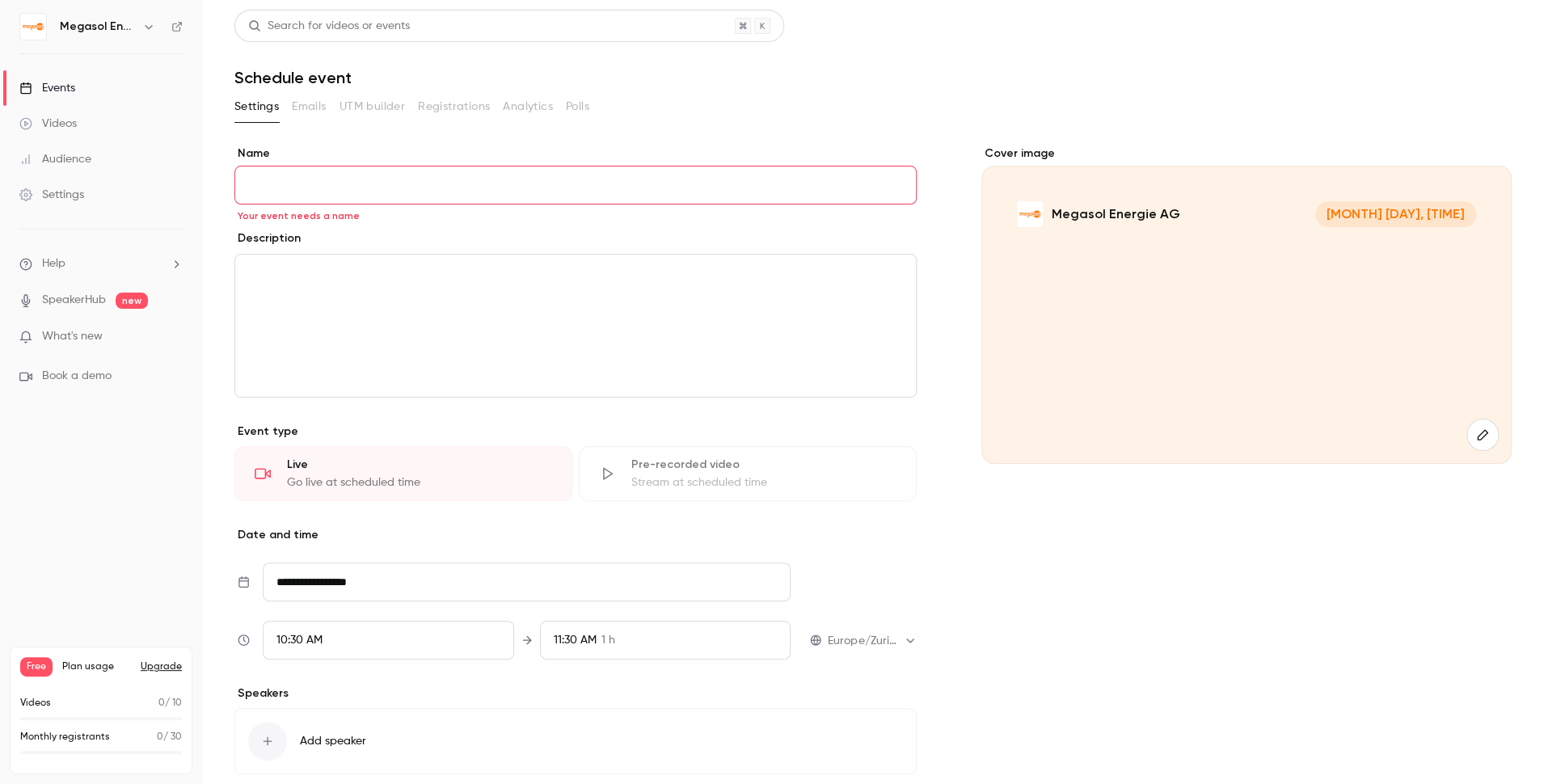 click on "Search for videos or events Schedule event" at bounding box center [873, 48] 